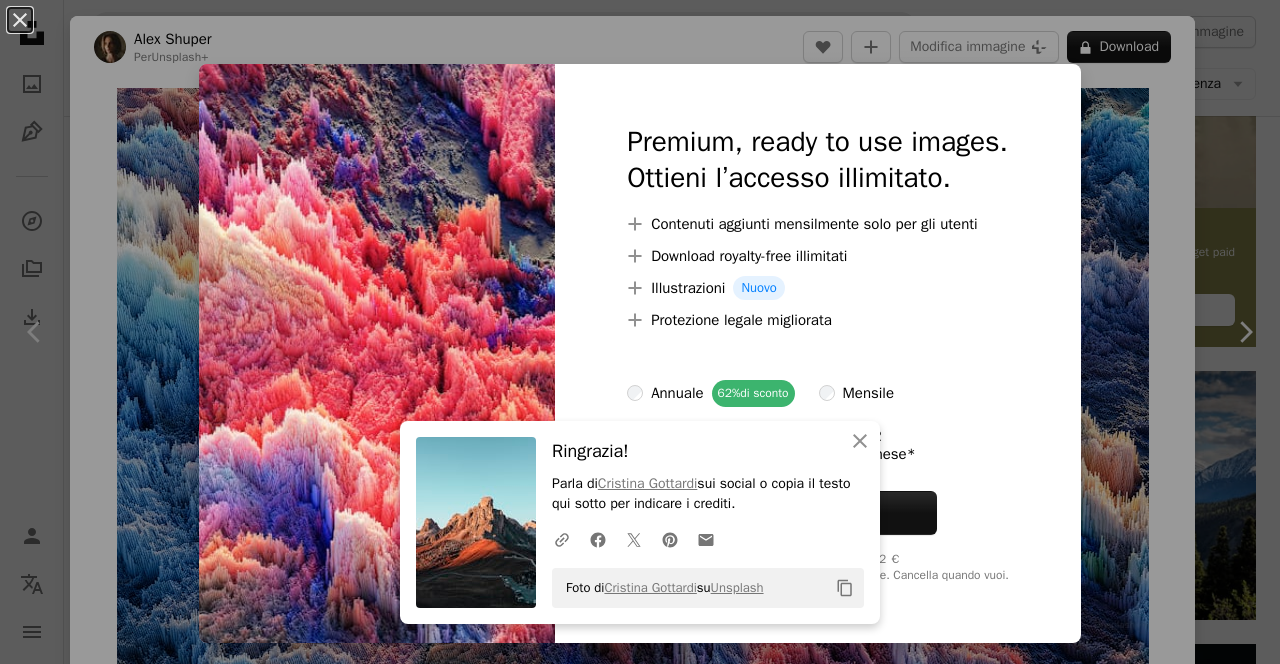 scroll, scrollTop: 665, scrollLeft: 0, axis: vertical 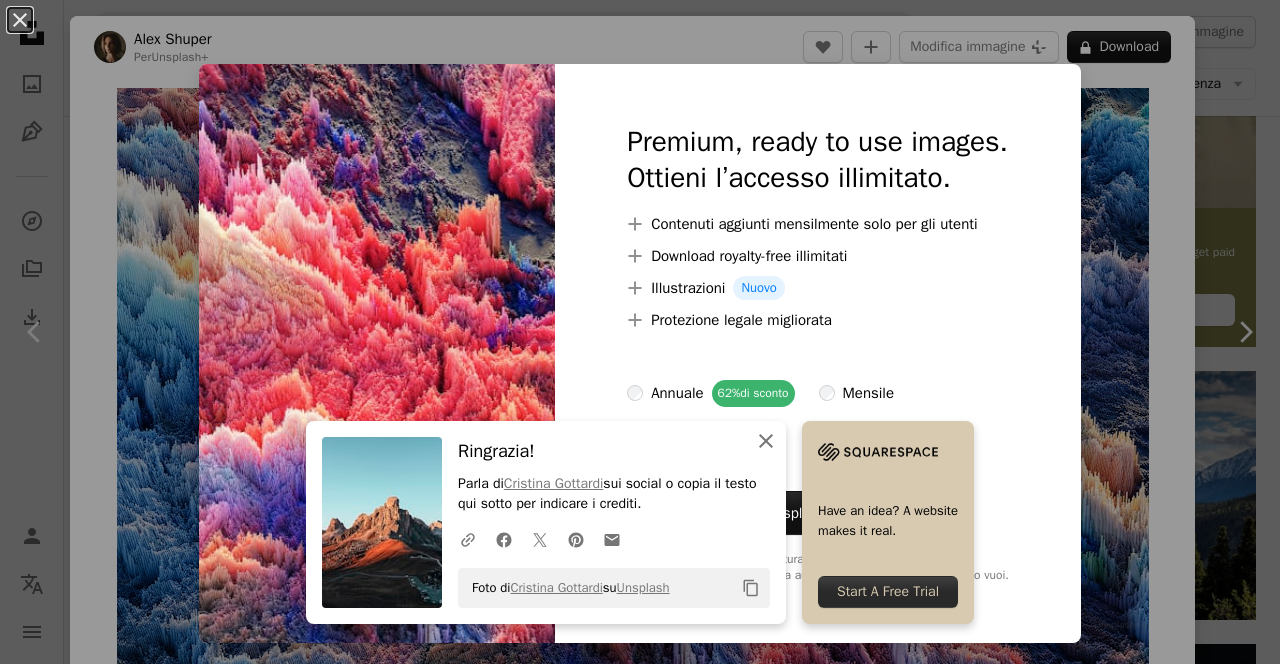 click on "An X shape" 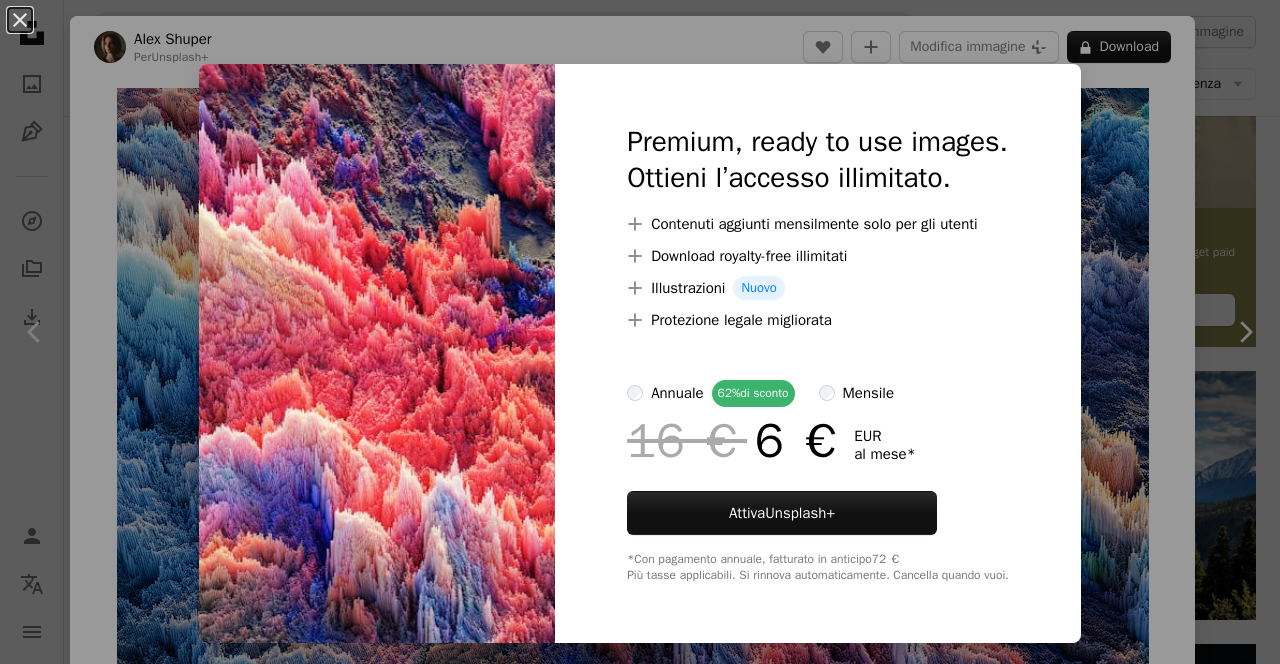 click on "An X shape Premium, ready to use images. Ottieni l’accesso illimitato. A plus sign Contenuti aggiunti mensilmente solo per gli utenti A plus sign Download royalty-free illimitati A plus sign Illustrazioni  Nuovo A plus sign Protezione legale migliorata annuale 62%  di sconto mensile 16 €   6 € EUR al mese * Attiva  Unsplash+ *Con pagamento annuale, fatturato in anticipo  72 € Più tasse applicabili. Si rinnova automaticamente. Cancella quando vuoi." at bounding box center (640, 332) 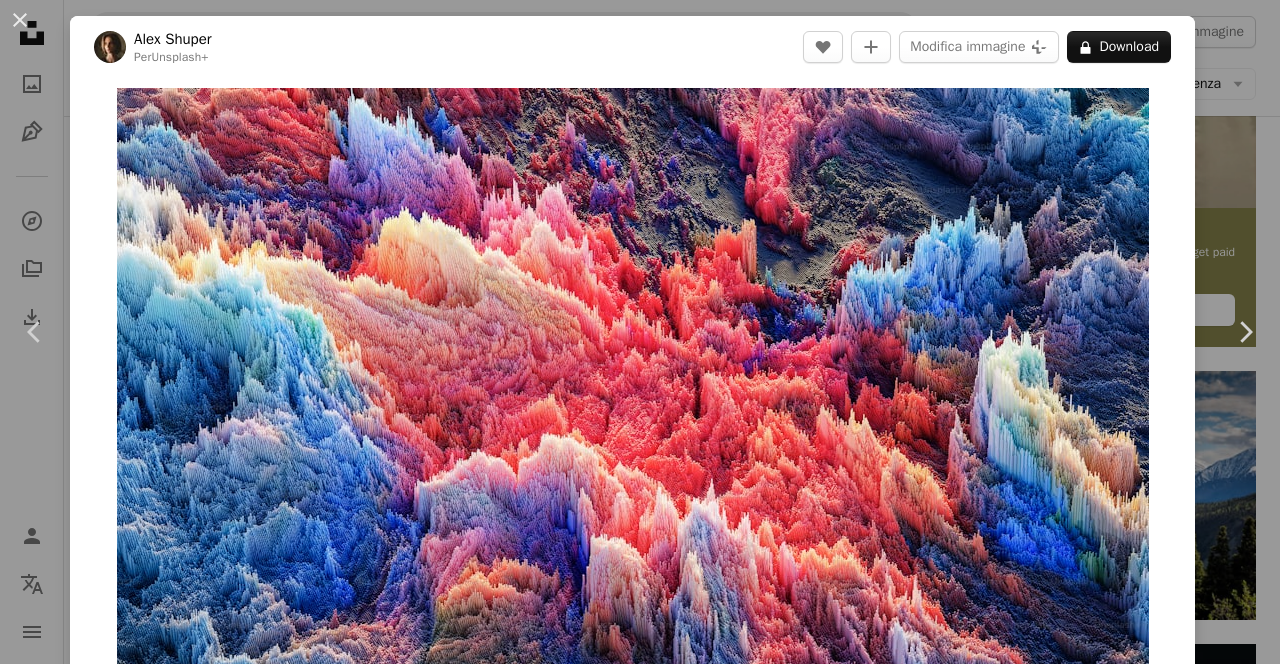 click on "Pubblicato il  [DAY] [MONTH] [YEAR] ... Foto di  [FIRST] [LAST] su  Unsplash ... [FIRST] [LAST] ... A map marker [CITY], [STATE], [COUNTRY] ... Pubblicato il  [DAY] [MONTH] [YEAR]" at bounding box center [640, 332] 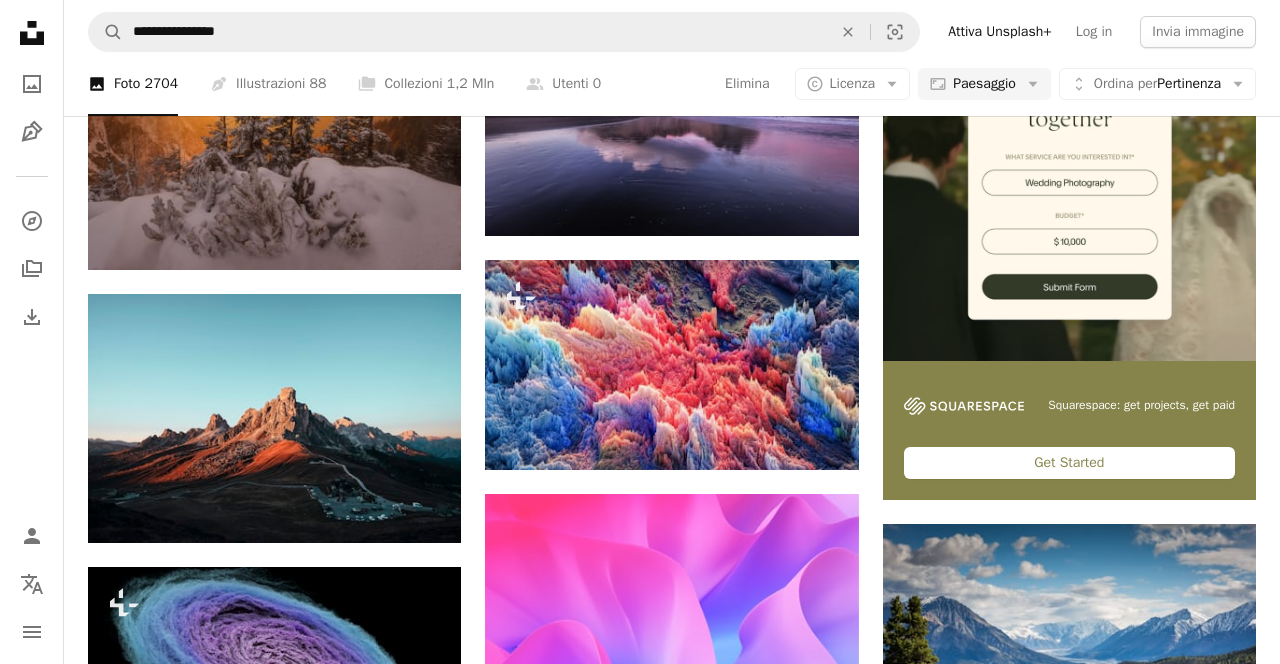 scroll, scrollTop: 512, scrollLeft: 0, axis: vertical 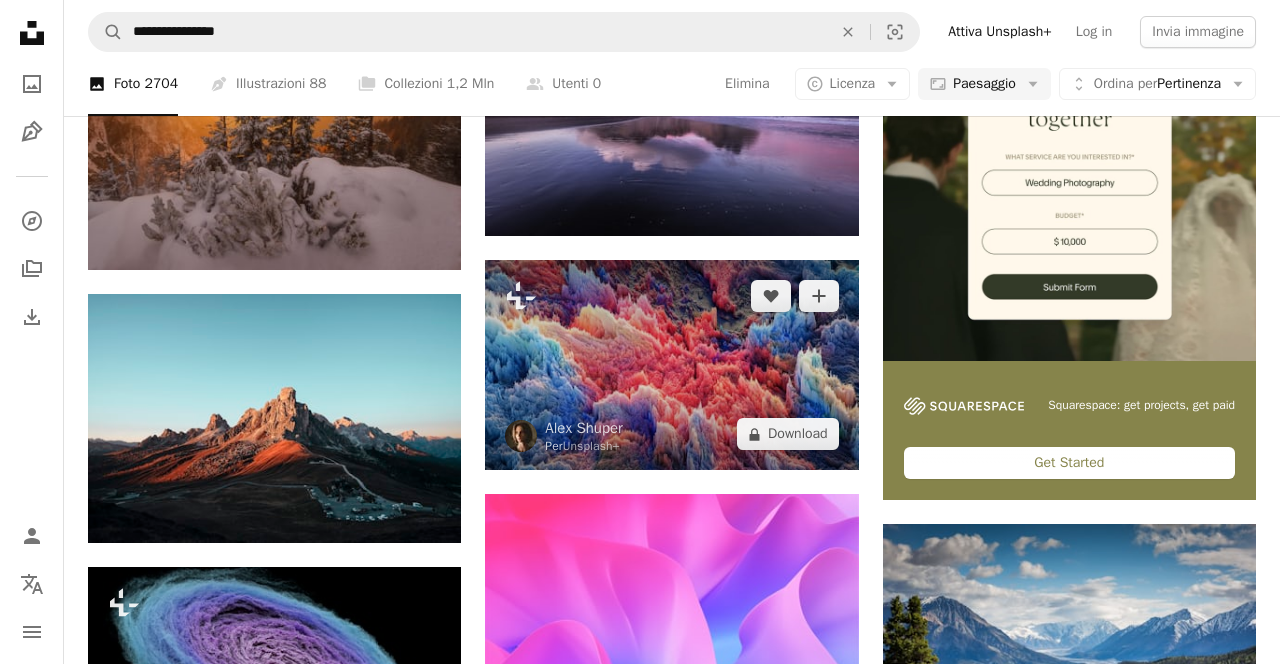 click at bounding box center (671, 365) 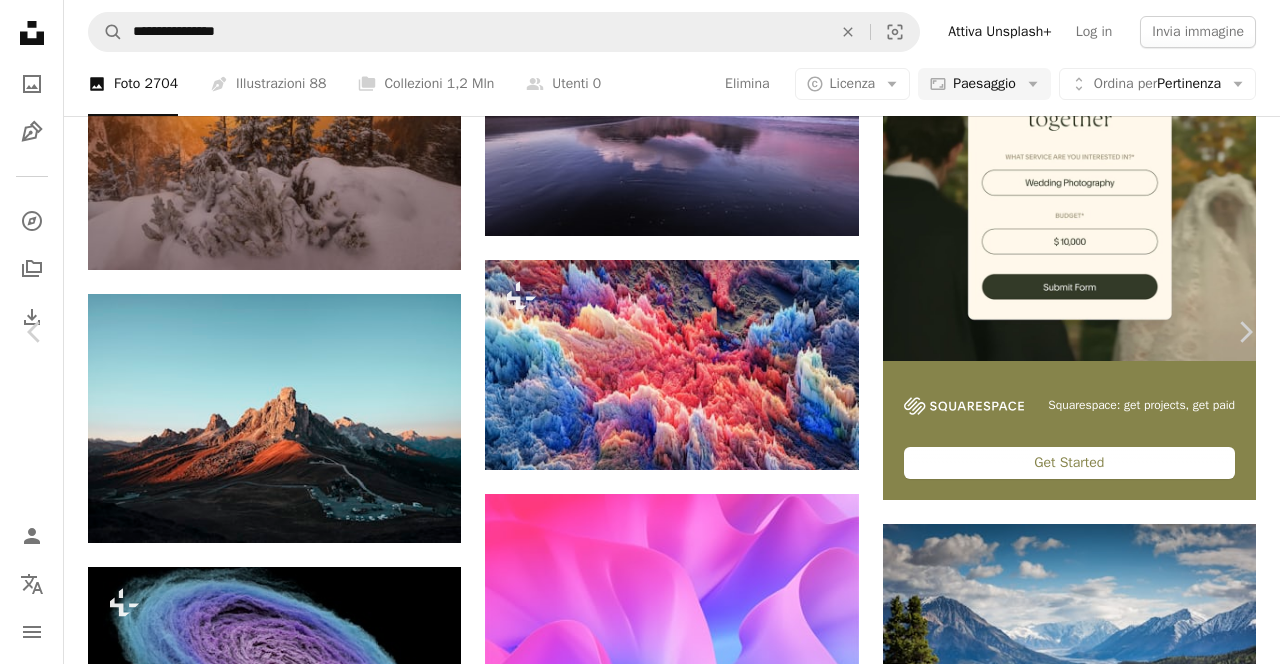 scroll, scrollTop: 224, scrollLeft: 0, axis: vertical 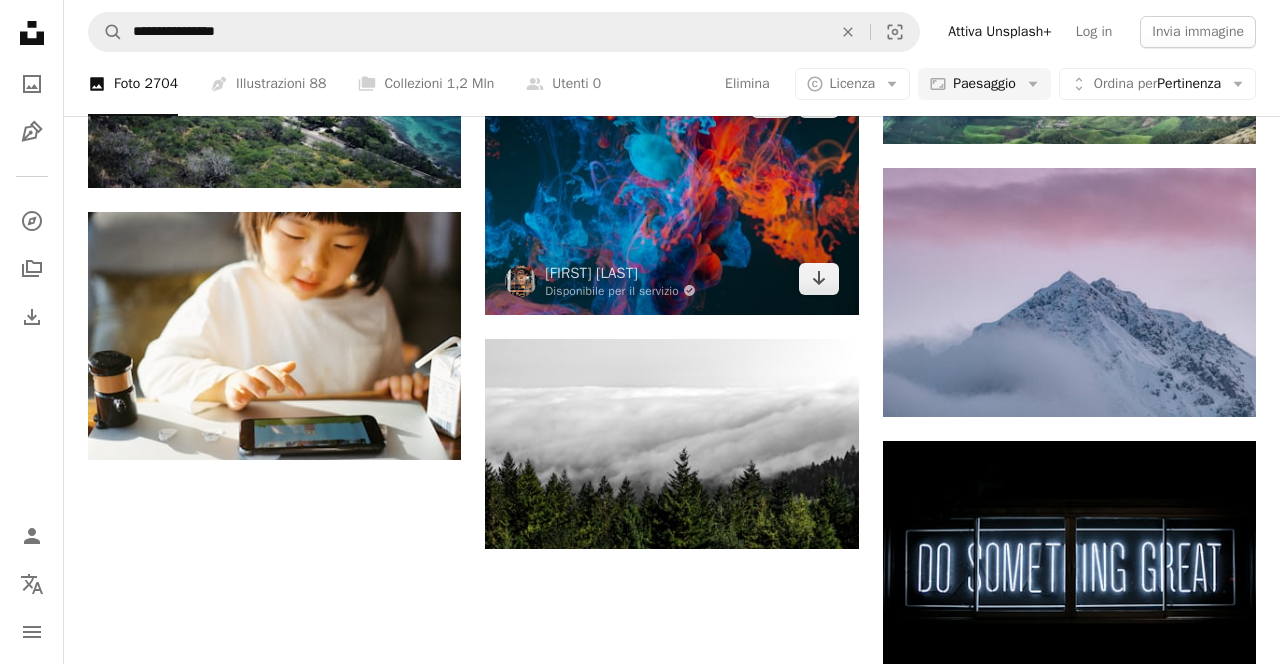click at bounding box center (671, 190) 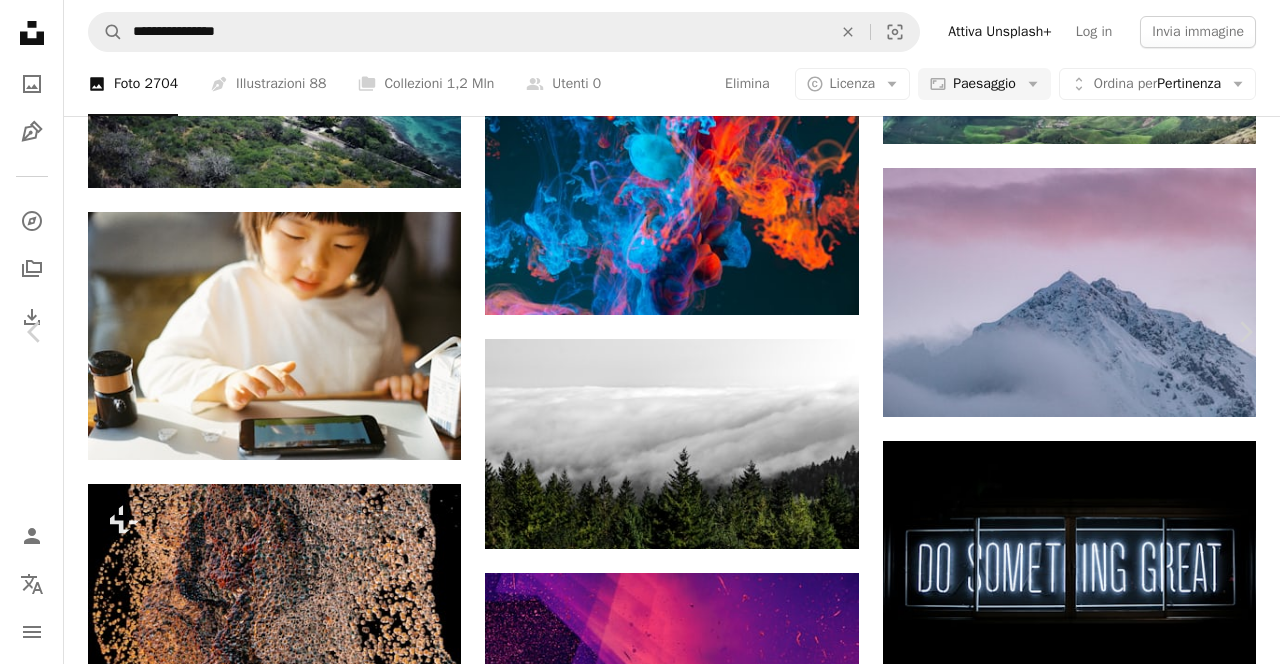 click on "Chevron down" 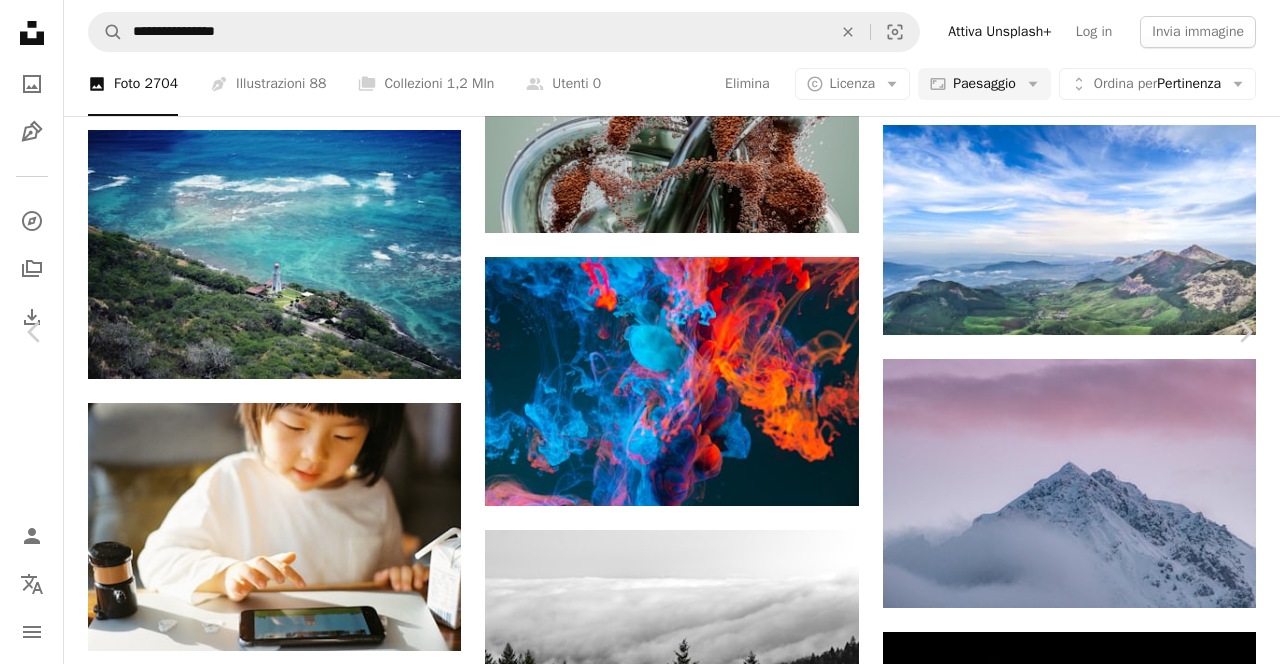 click on "Chevron down" 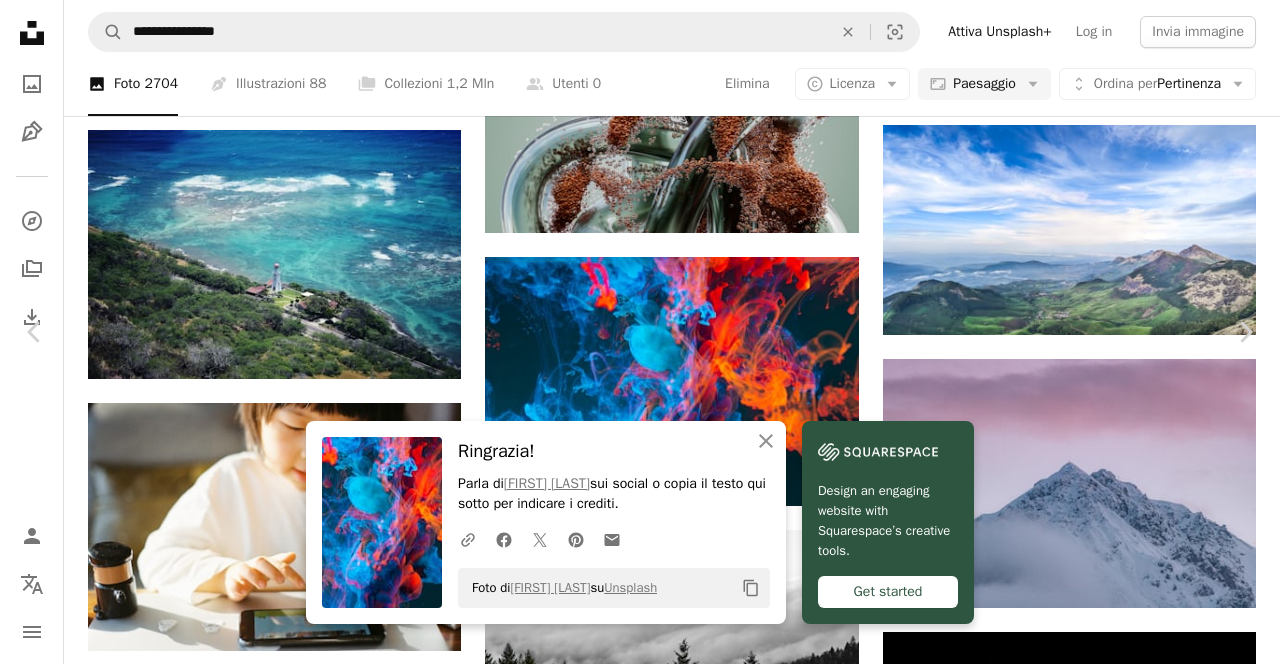 click on "Foto di  [FIRST] [LAST] su  Unsplash ... [FIRST] [LAST] ... A map marker [CITY], [STATE], [COUNTRY] ... Pubblicato il  [DAY] [MONTH] [YEAR]" at bounding box center (640, 4330) 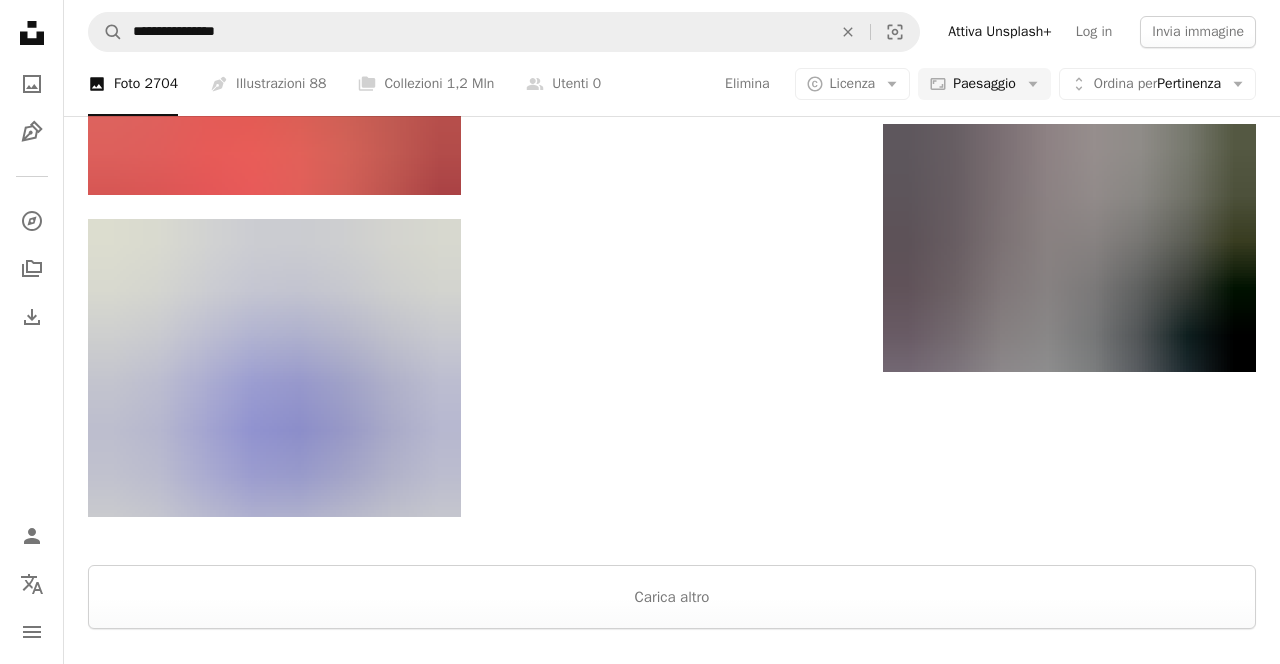 scroll, scrollTop: 4098, scrollLeft: 0, axis: vertical 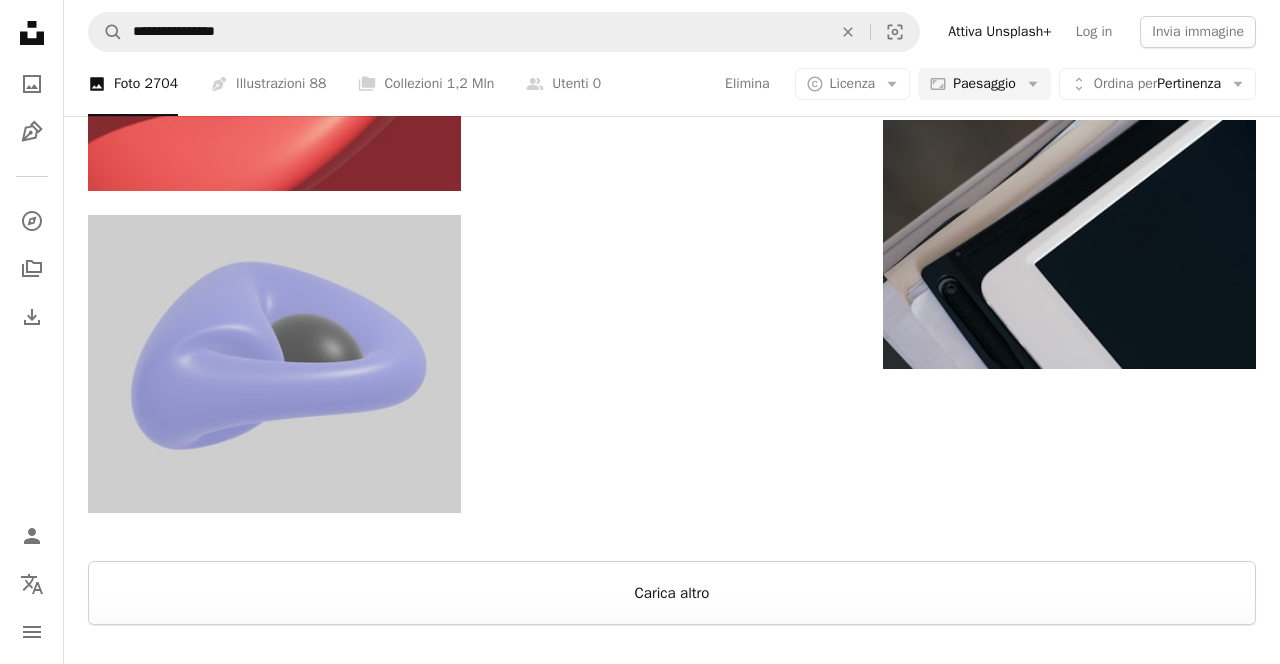 click on "Carica altro" at bounding box center [672, 593] 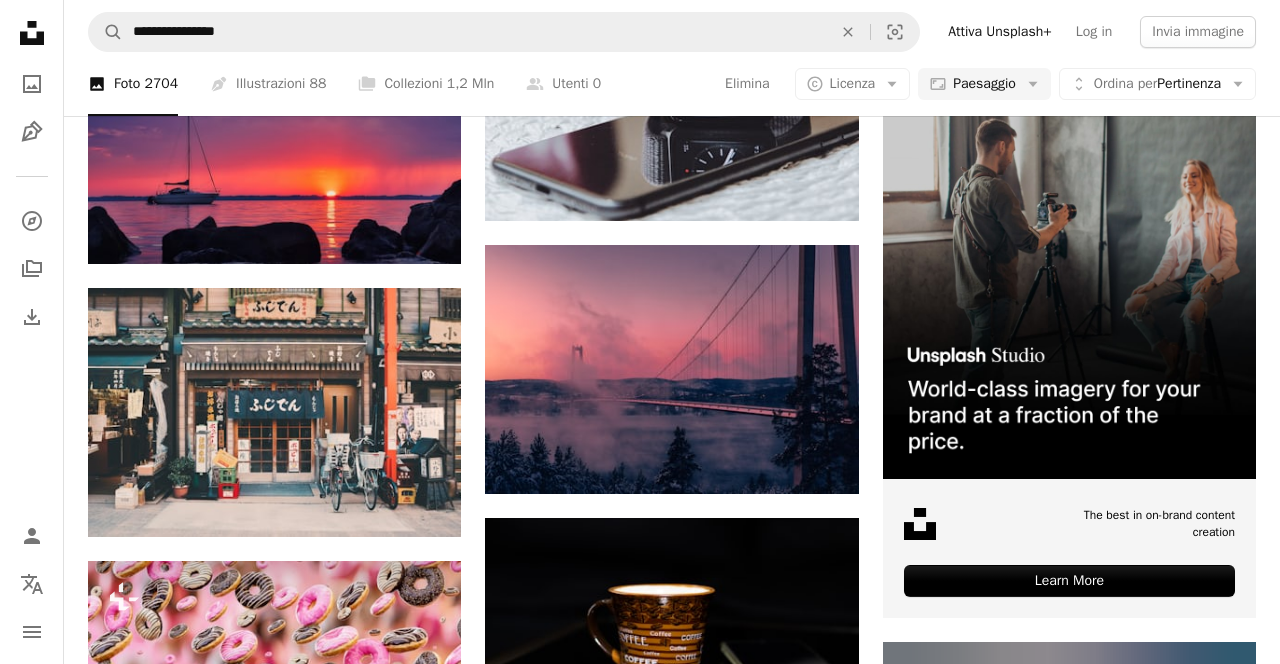 scroll, scrollTop: 5673, scrollLeft: 0, axis: vertical 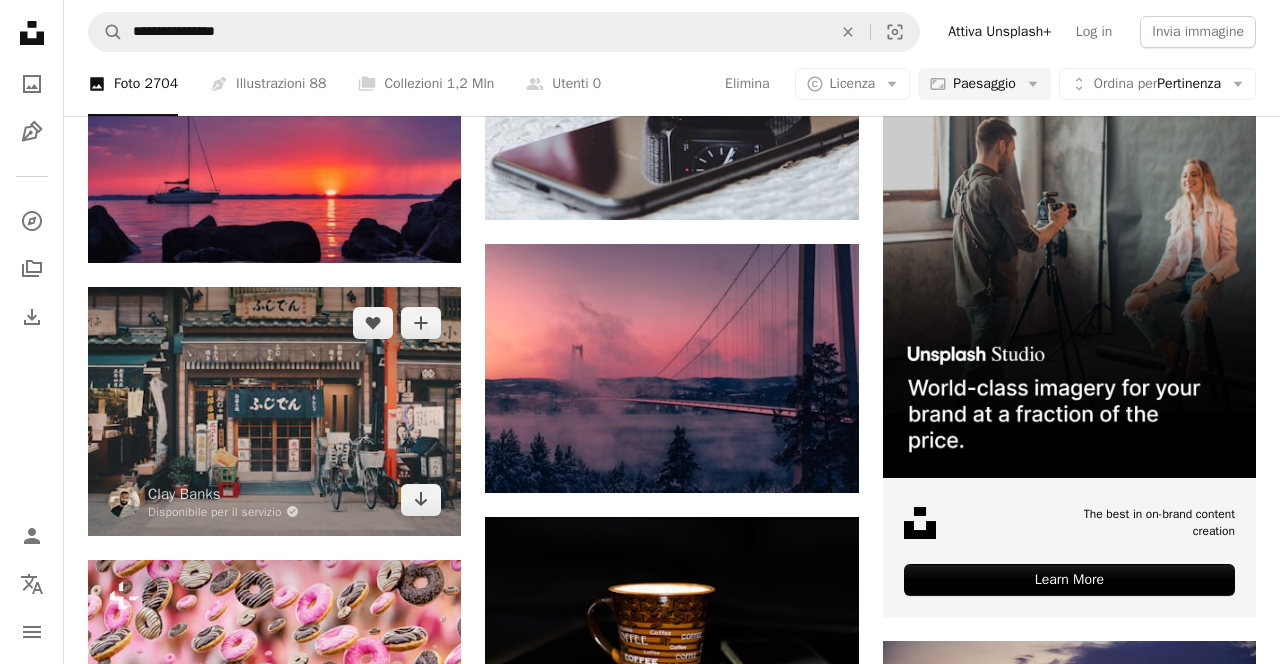 click at bounding box center (274, 411) 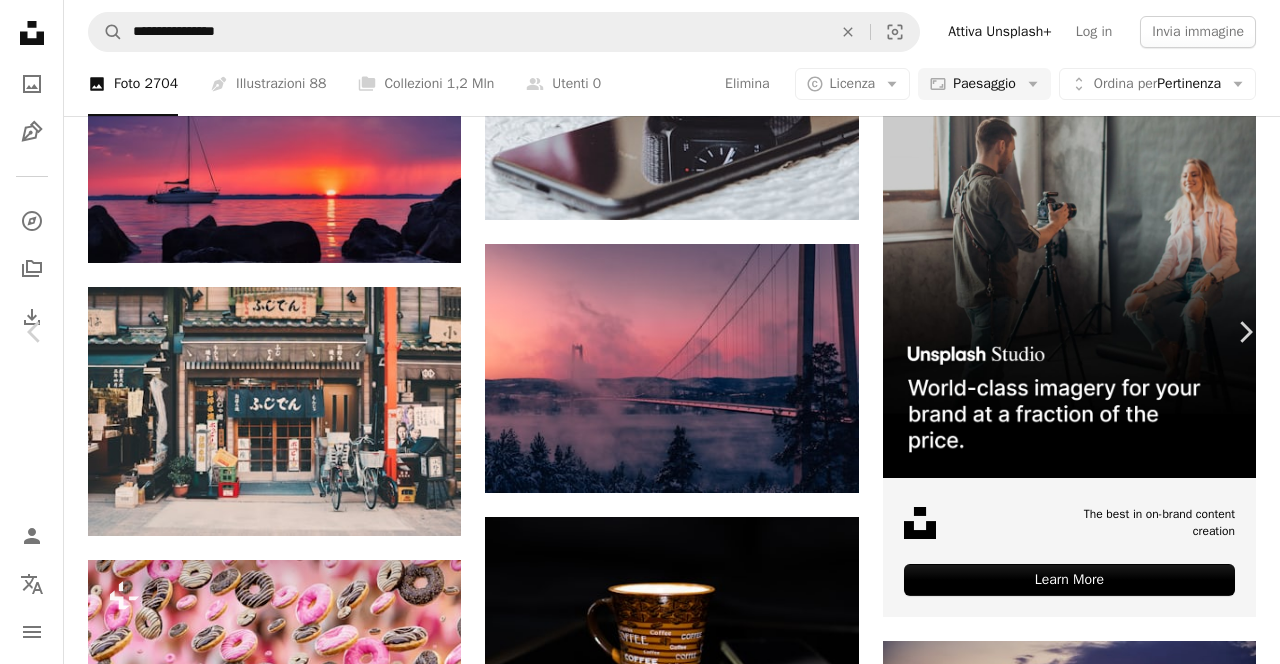 click on "Chevron down" at bounding box center (1154, 2995) 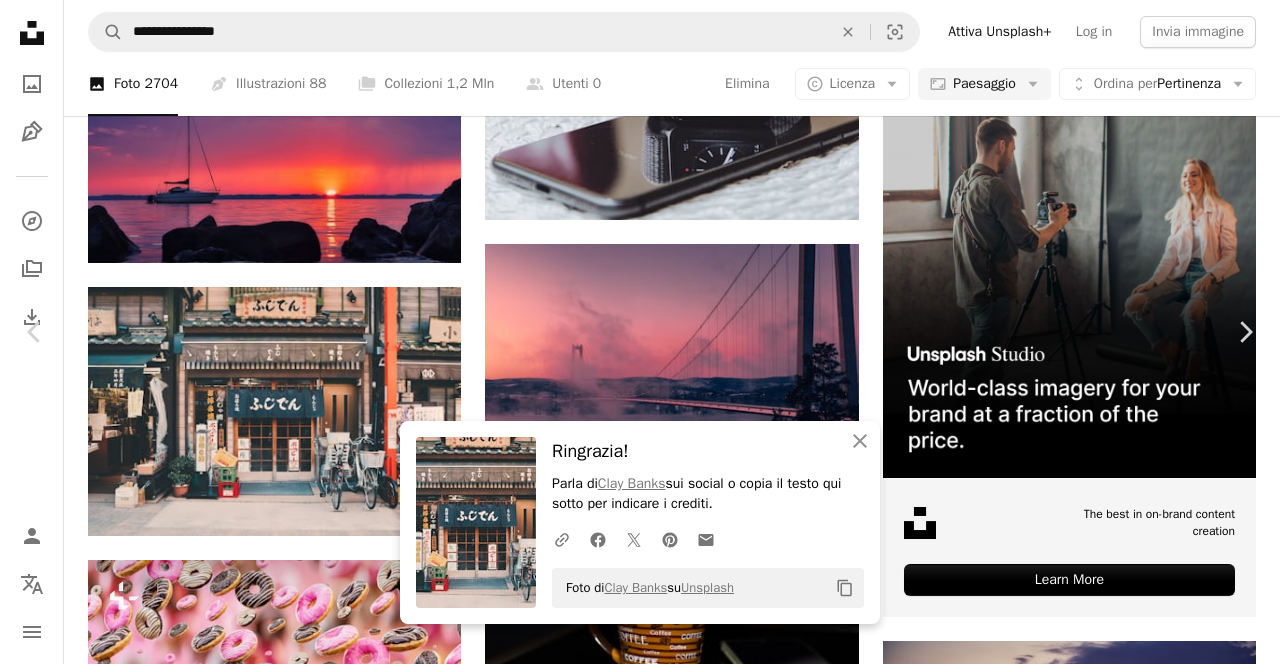 click on "Chevron right" at bounding box center (1245, 332) 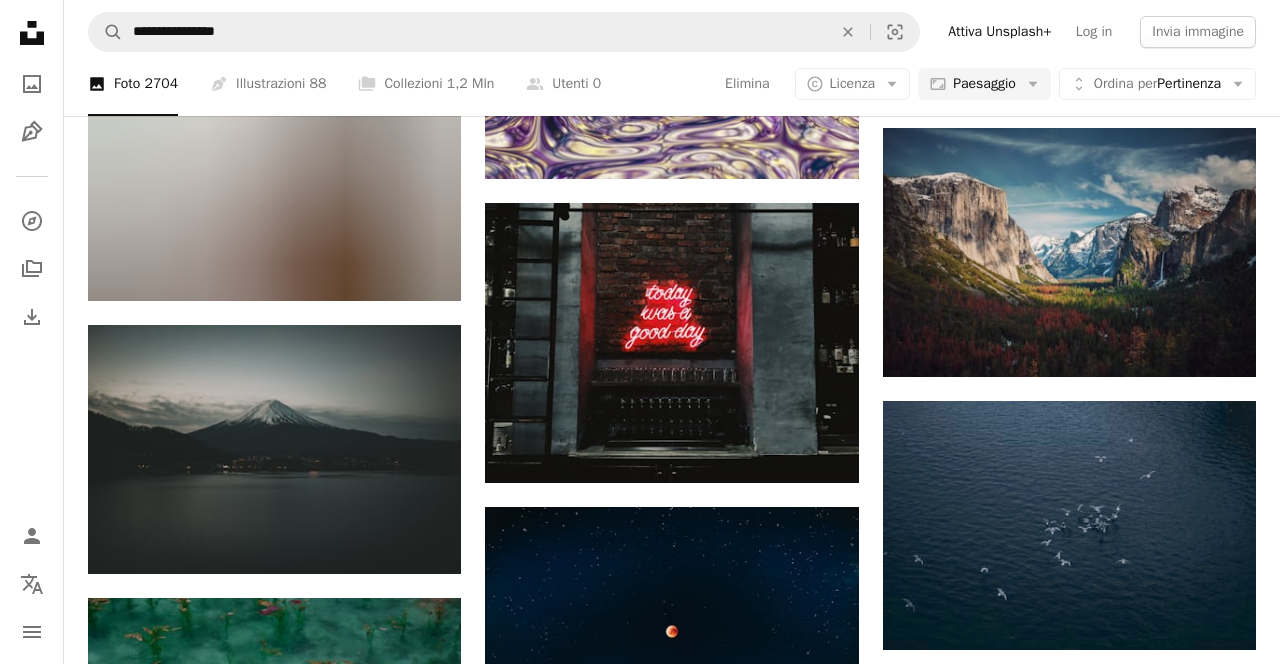 scroll, scrollTop: 9988, scrollLeft: 0, axis: vertical 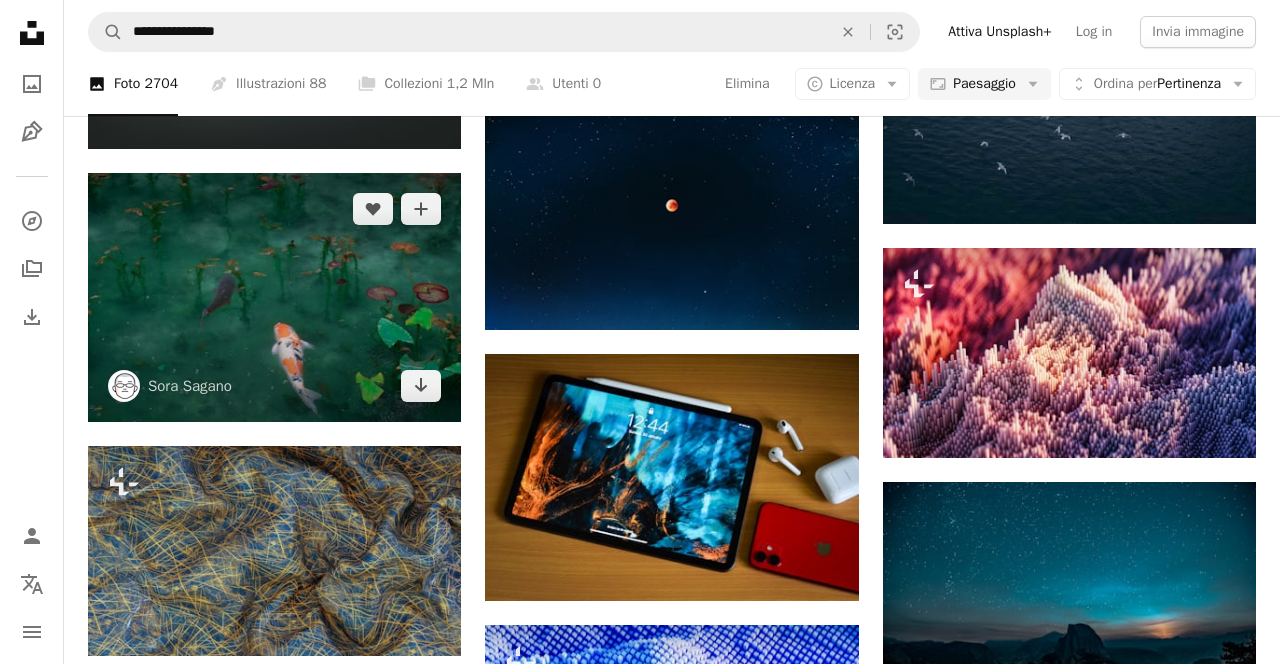 click at bounding box center (274, 297) 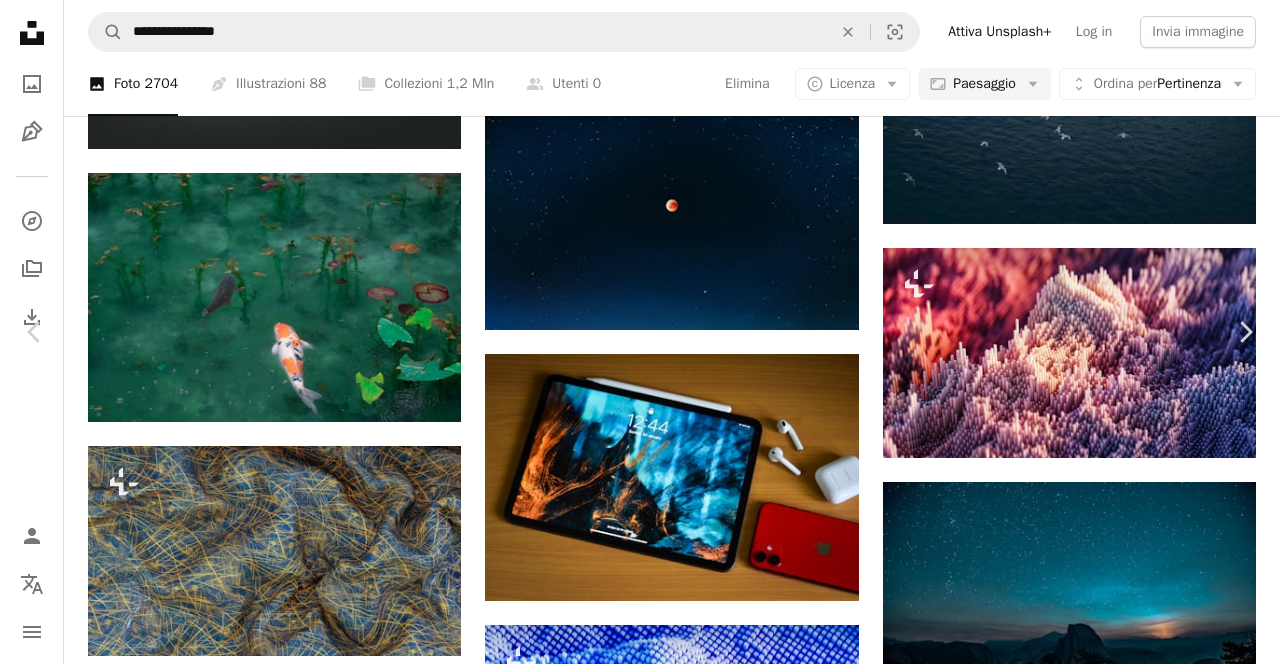click on "Chevron down" at bounding box center [1154, 3778] 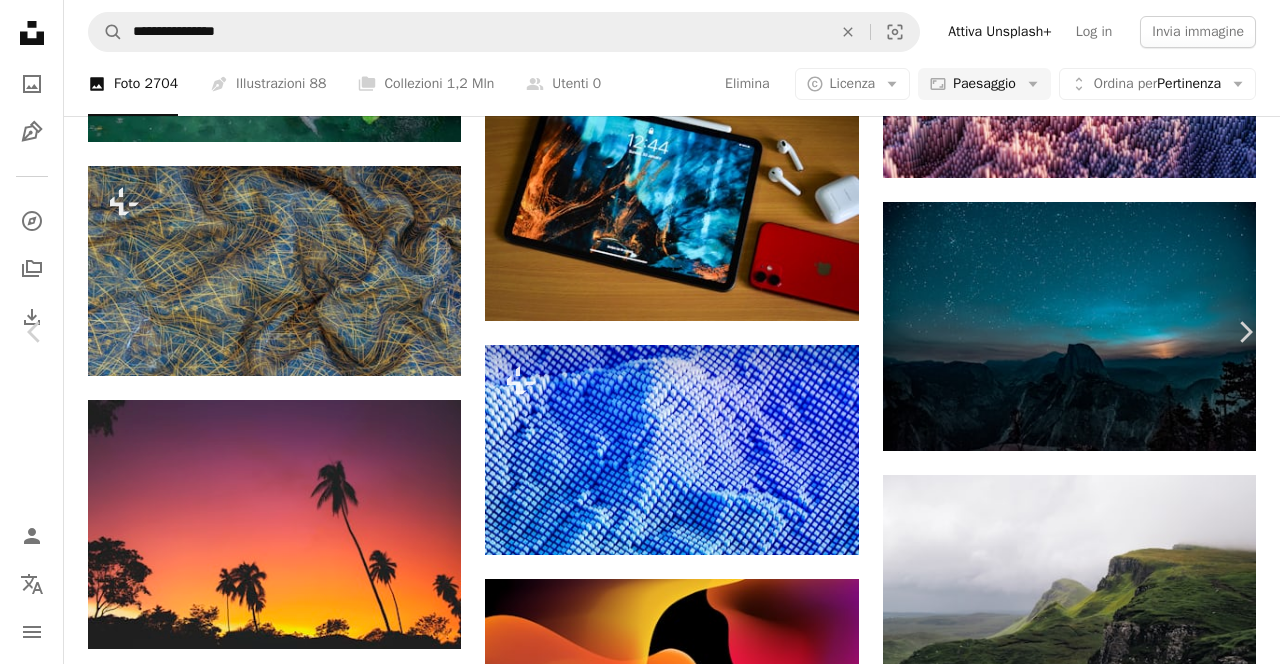 click on "( 5184 x 3456 )" at bounding box center (1125, 3673) 